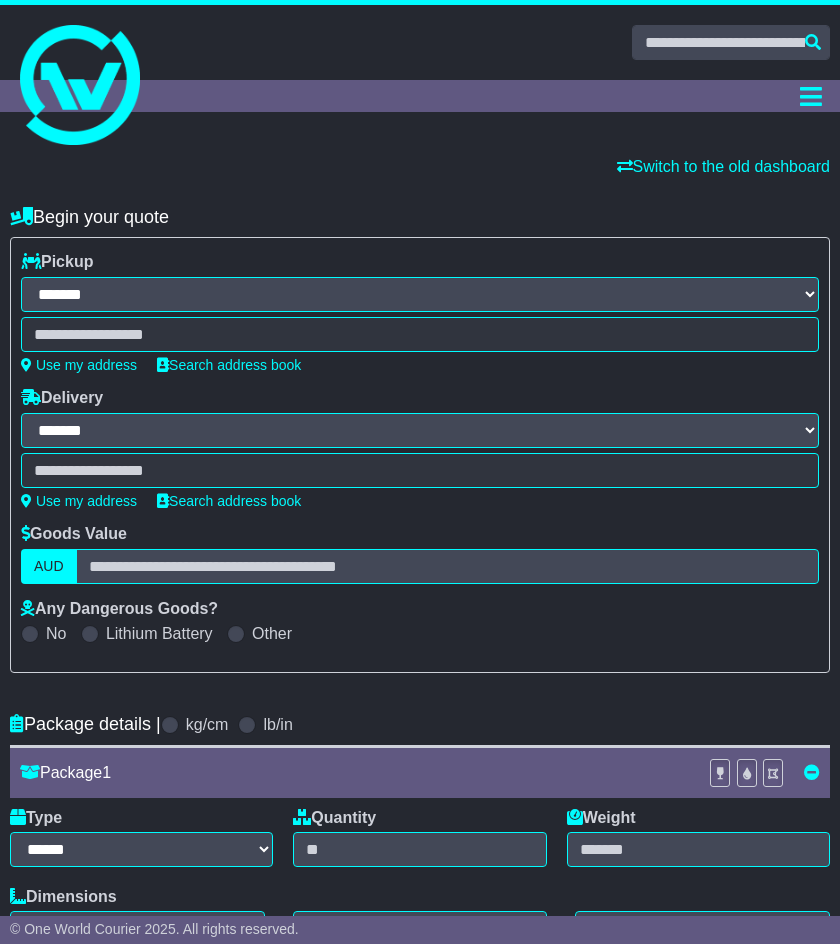 select on "**" 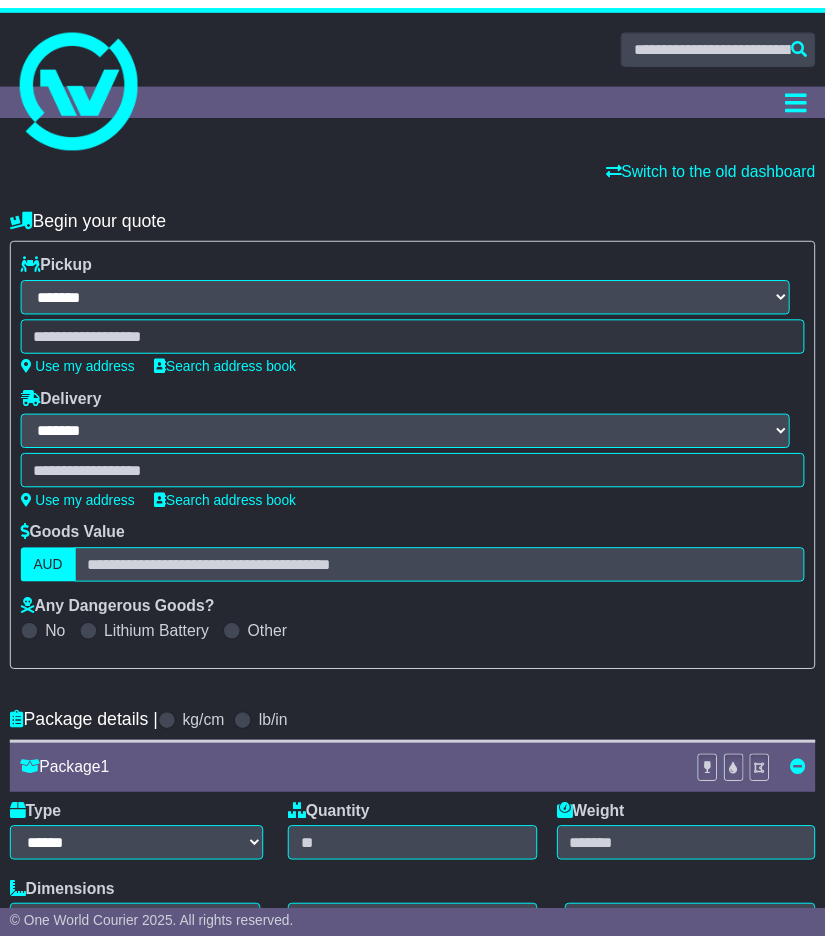 scroll, scrollTop: 0, scrollLeft: 0, axis: both 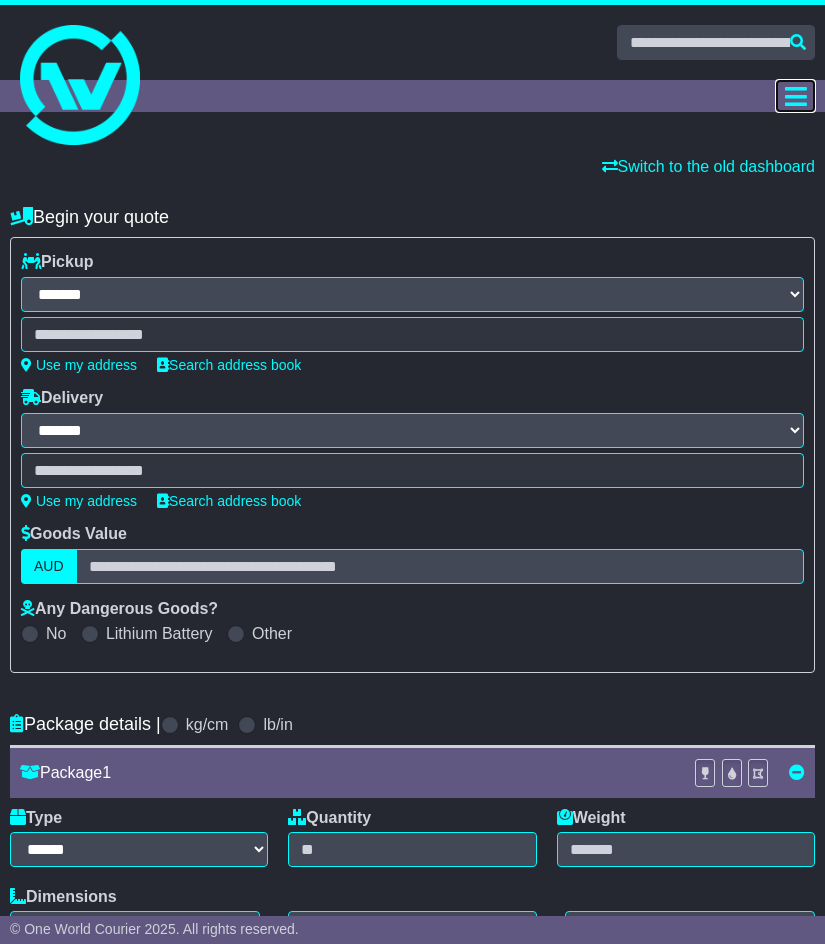 click at bounding box center (796, 96) 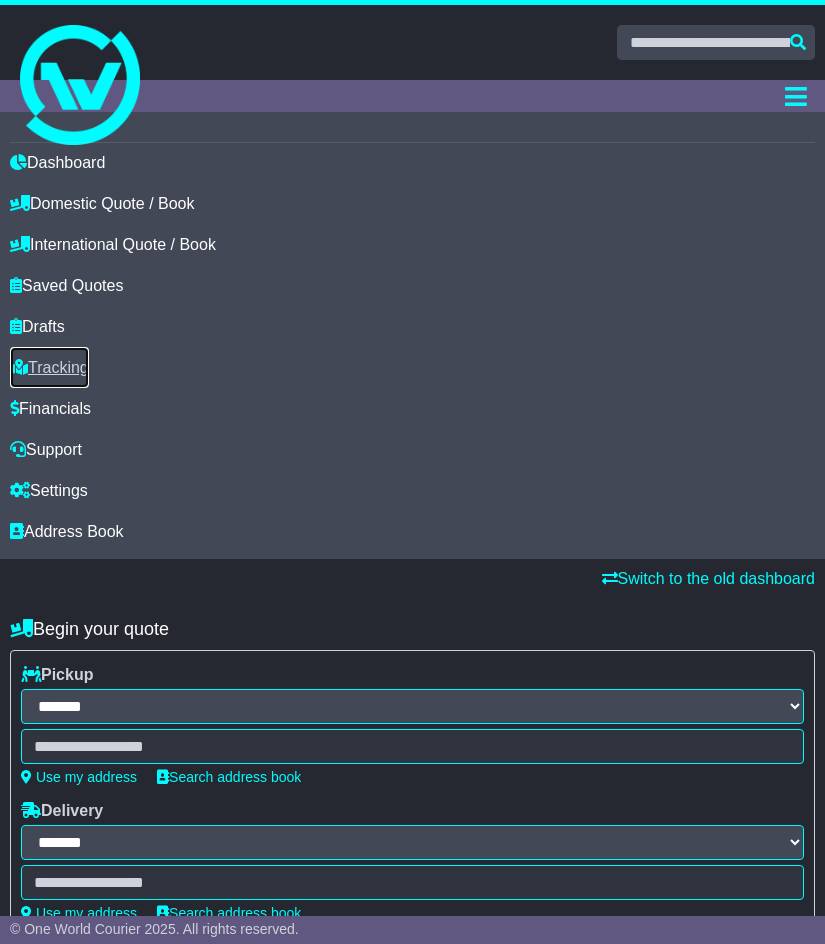 click on "Tracking" at bounding box center [49, 367] 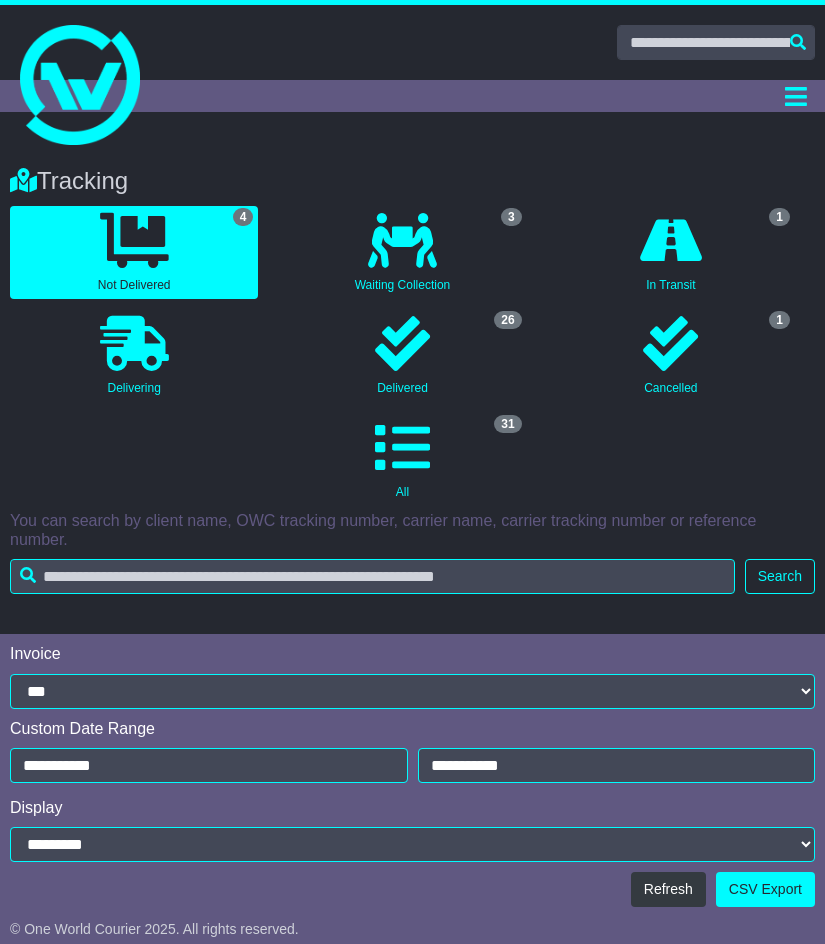 scroll, scrollTop: 0, scrollLeft: 0, axis: both 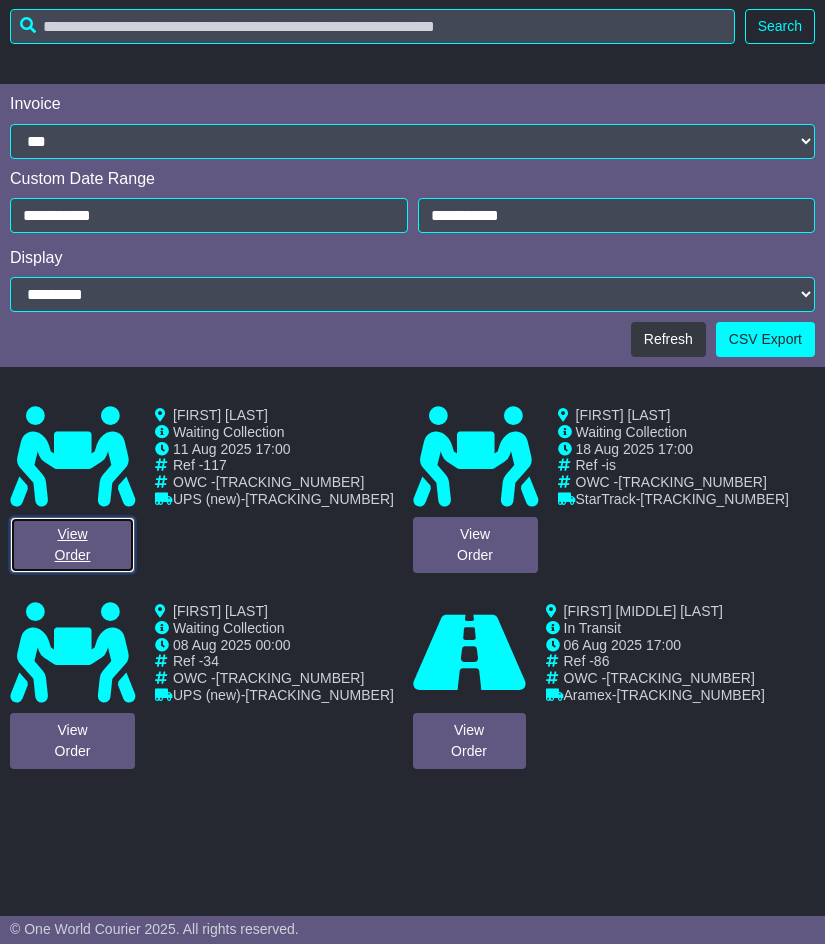 click on "View Order" at bounding box center (72, 545) 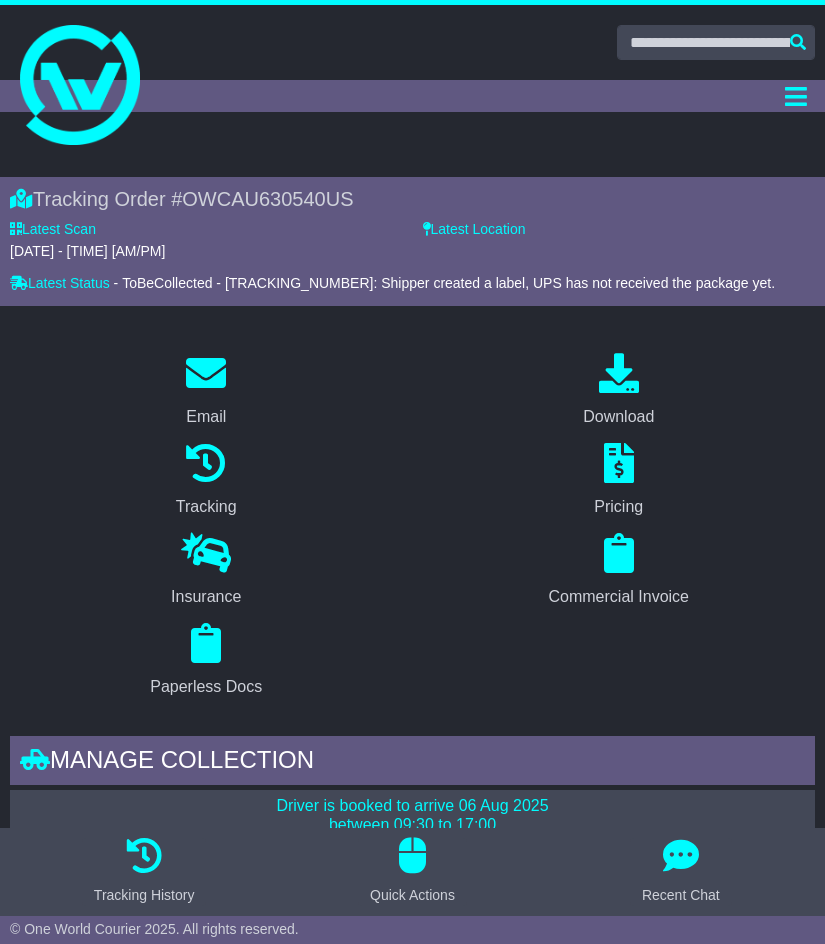 scroll, scrollTop: 0, scrollLeft: 0, axis: both 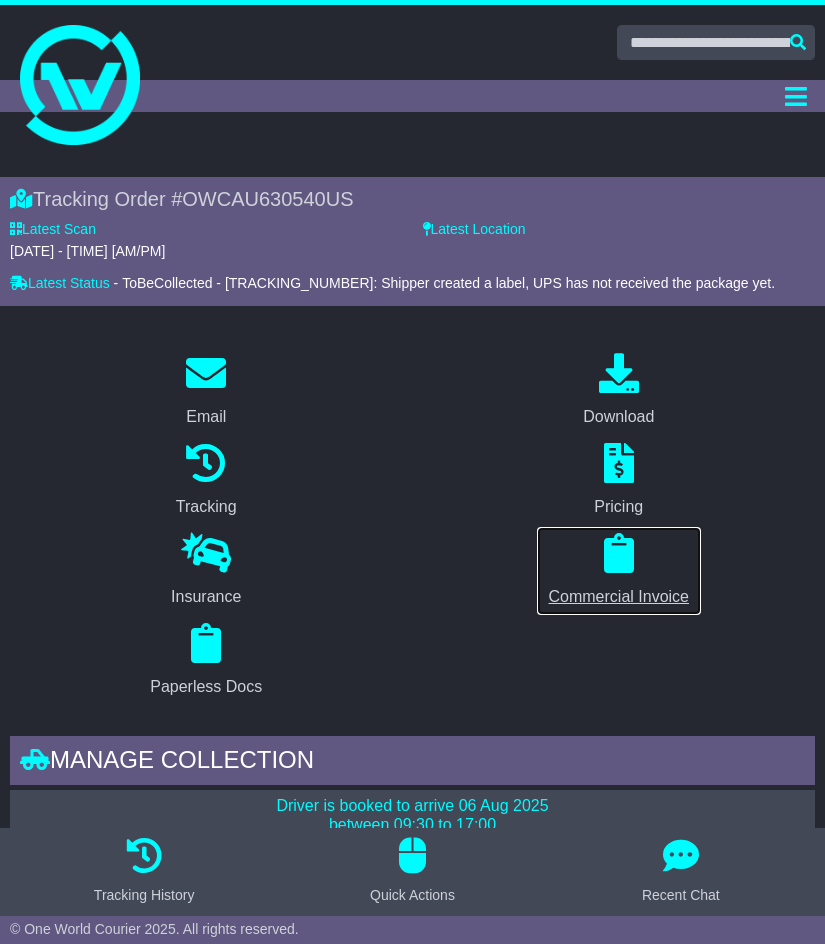 click at bounding box center [619, 553] 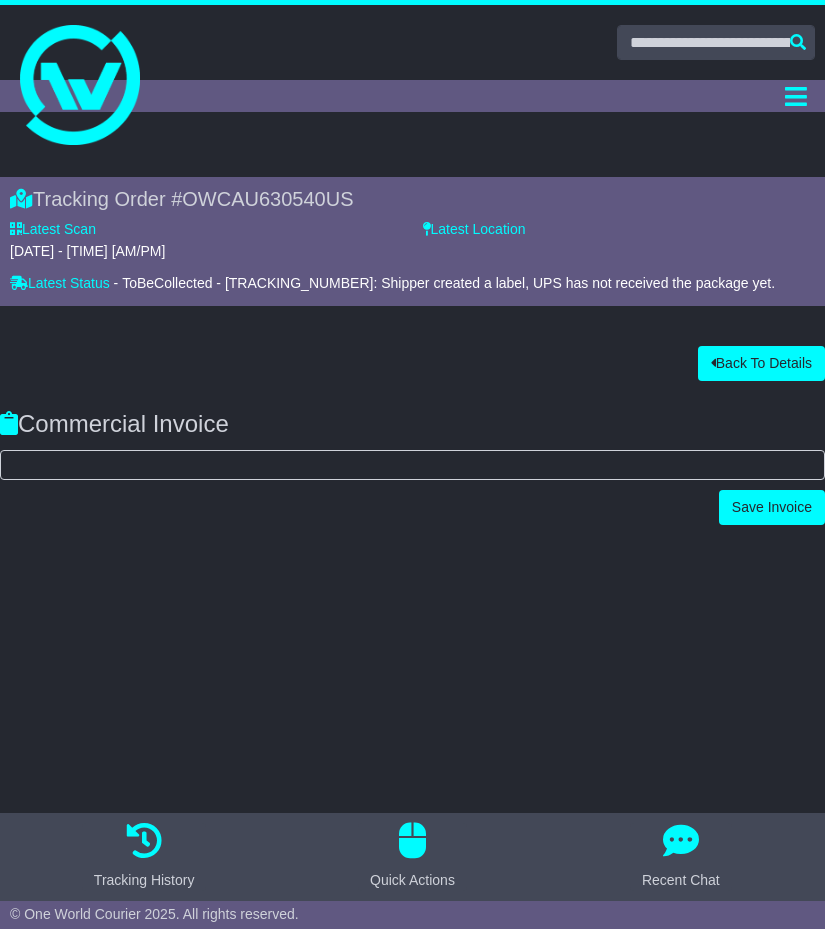 select on "****" 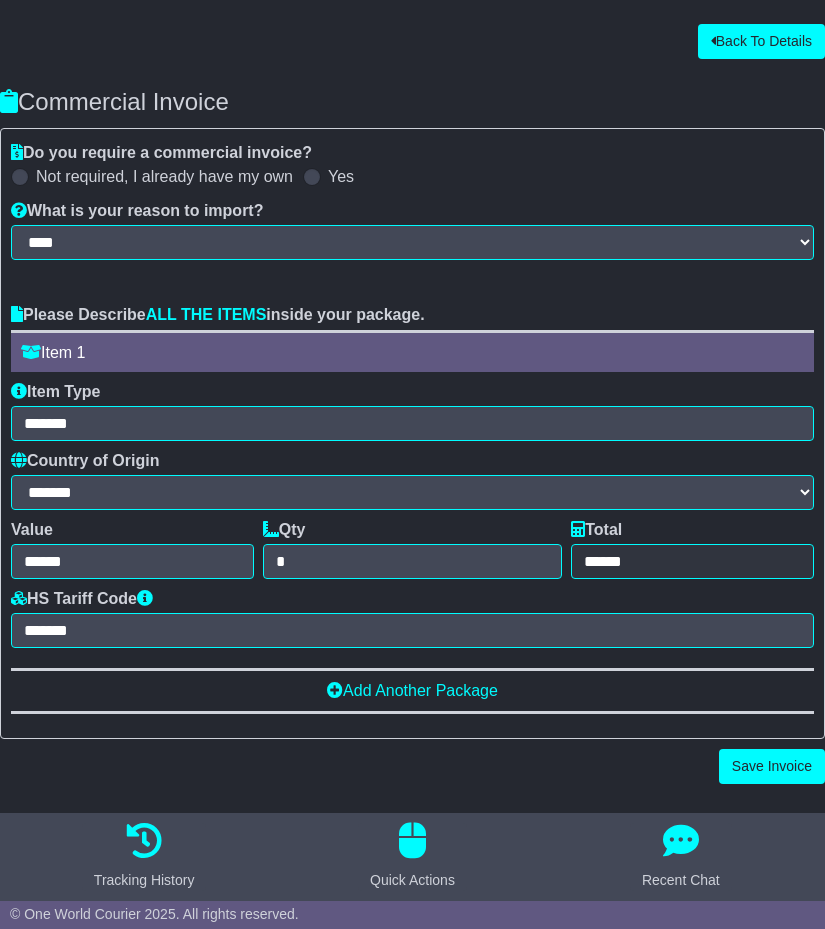 scroll, scrollTop: 0, scrollLeft: 0, axis: both 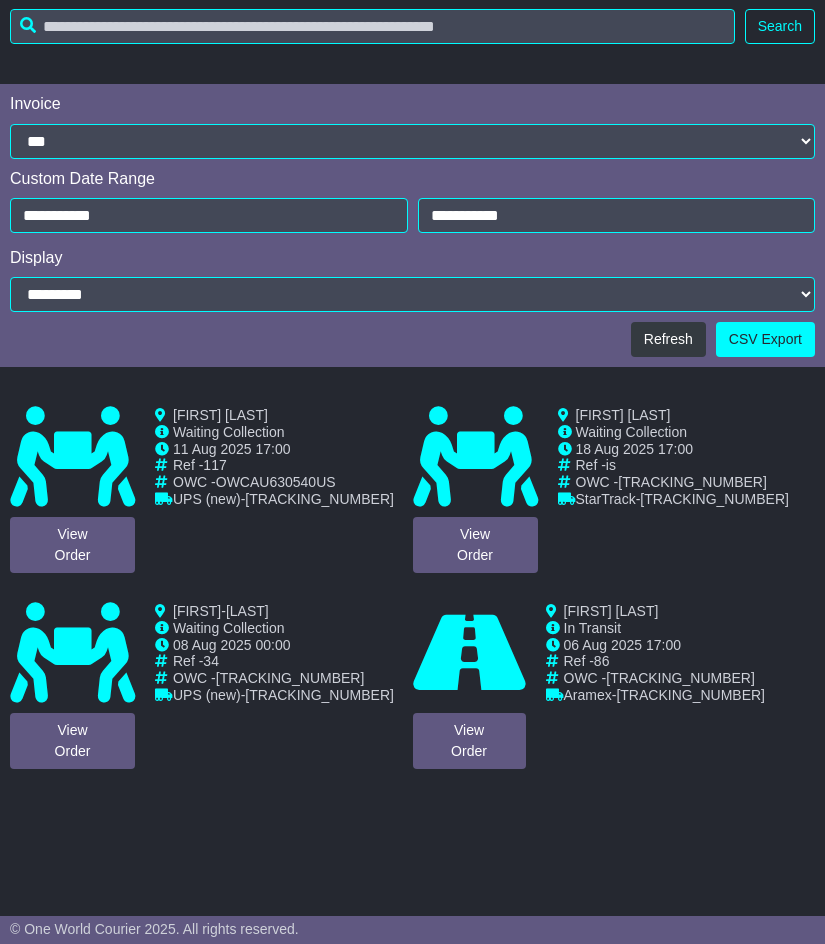 click at bounding box center [72, 457] 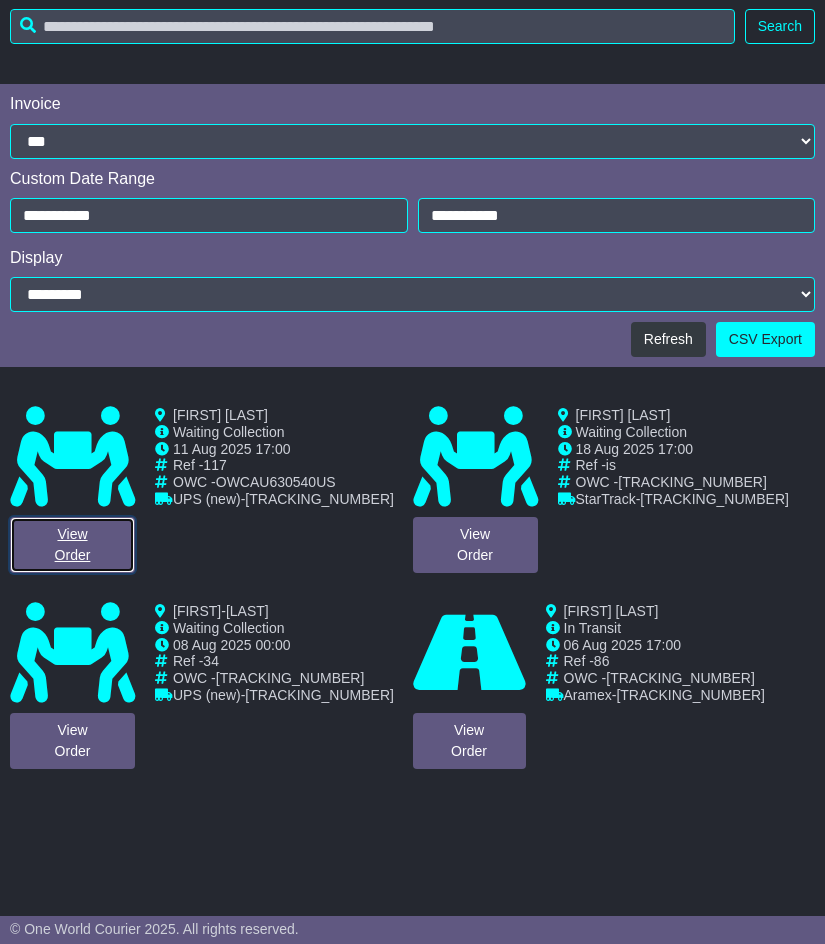 click on "View Order" at bounding box center [72, 545] 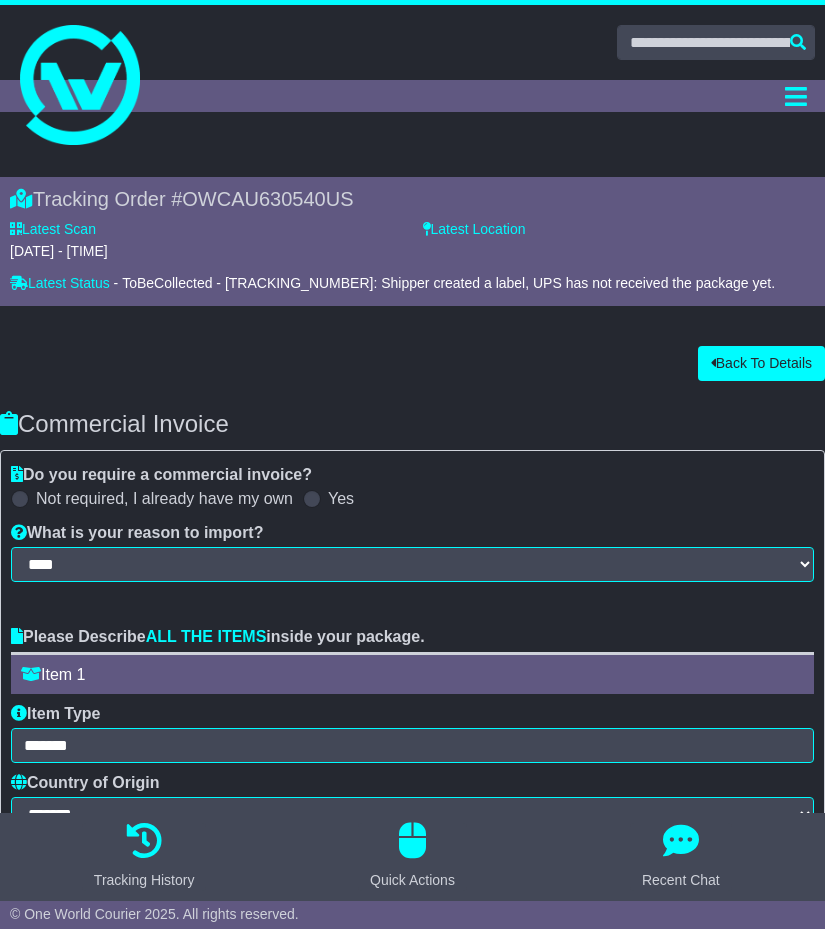 select on "****" 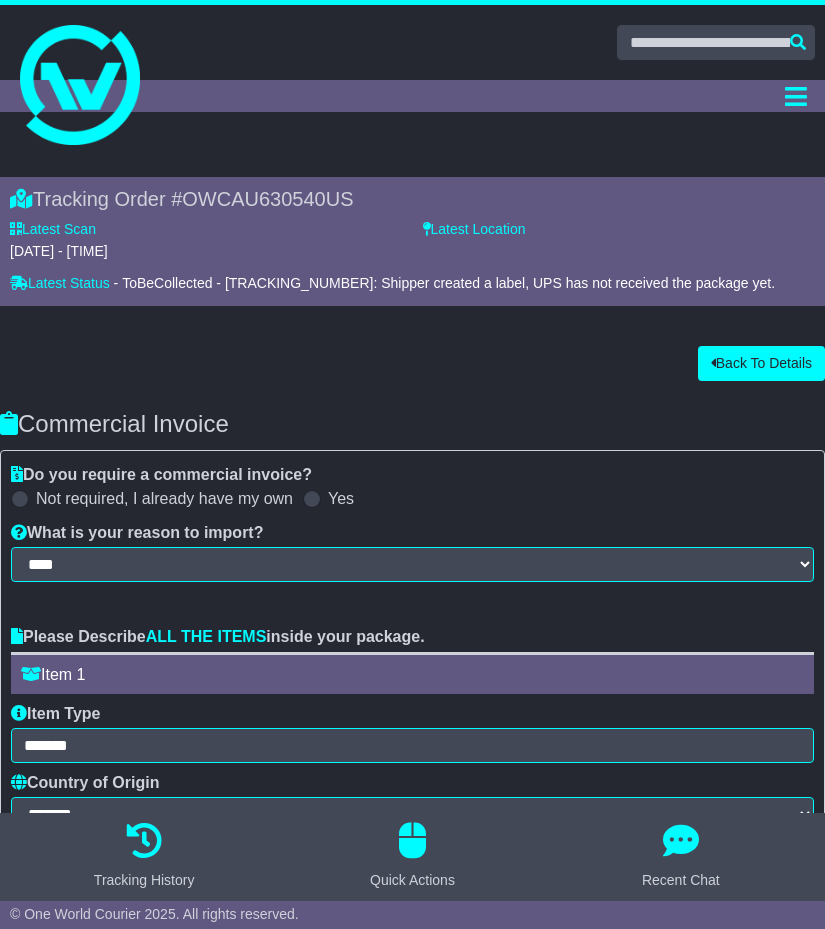 scroll, scrollTop: 0, scrollLeft: 0, axis: both 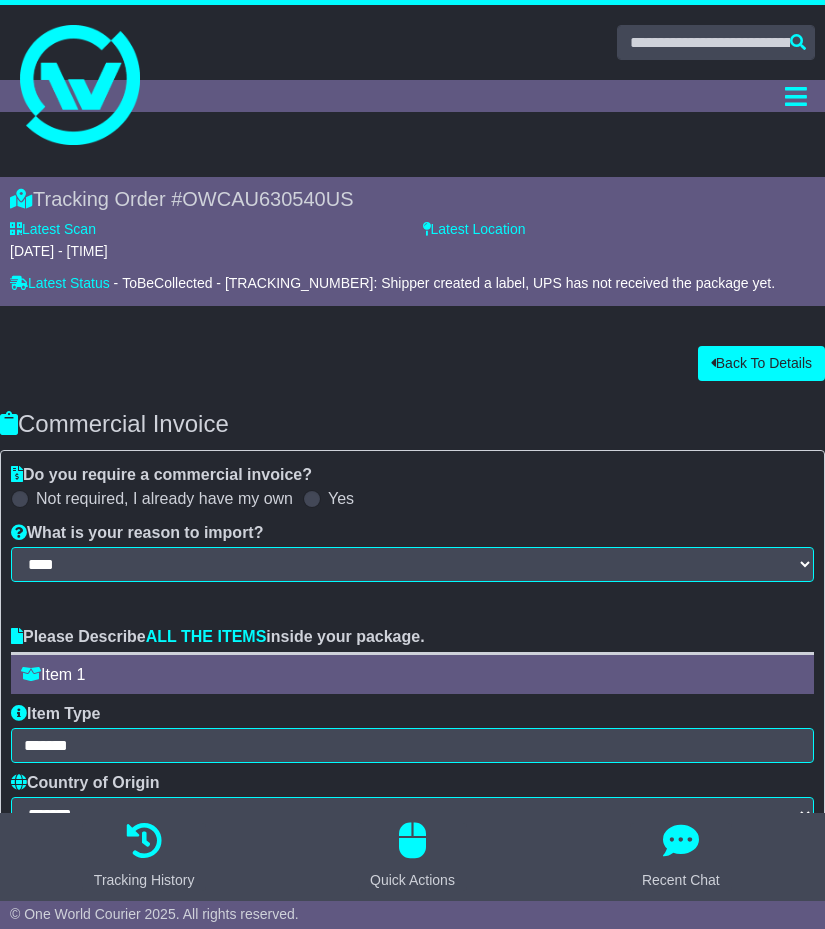 click on "**********" at bounding box center [412, 725] 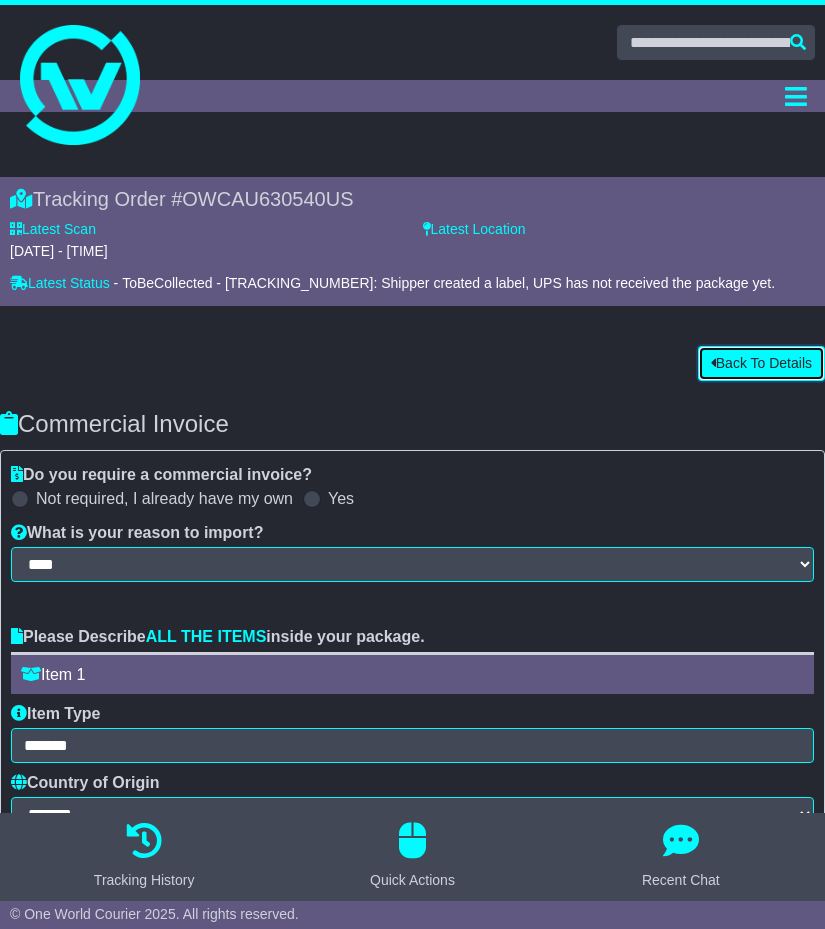 click on "Back To Details" at bounding box center [761, 363] 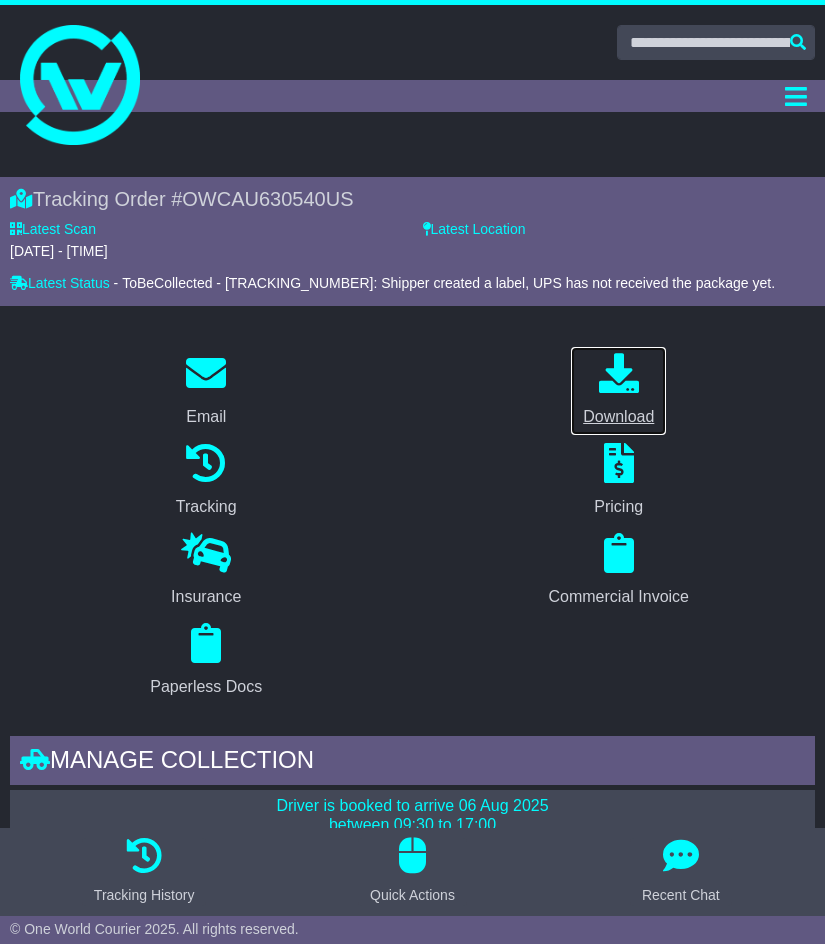 click at bounding box center (619, 373) 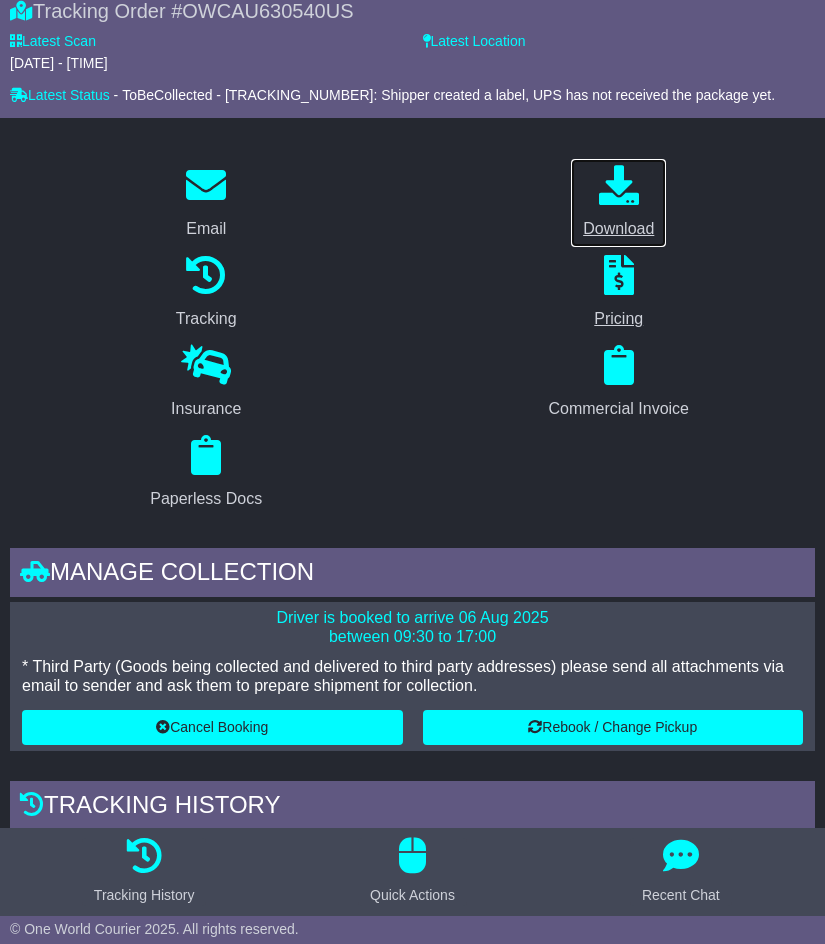 scroll, scrollTop: 187, scrollLeft: 0, axis: vertical 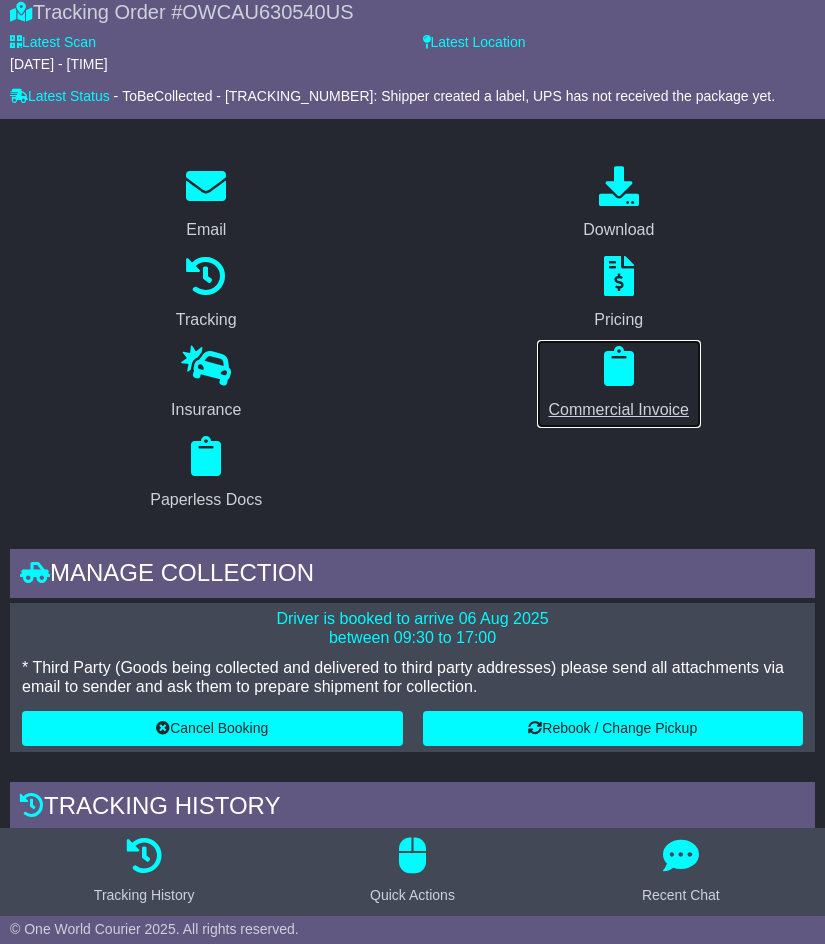 click on "Commercial Invoice" at bounding box center [619, 410] 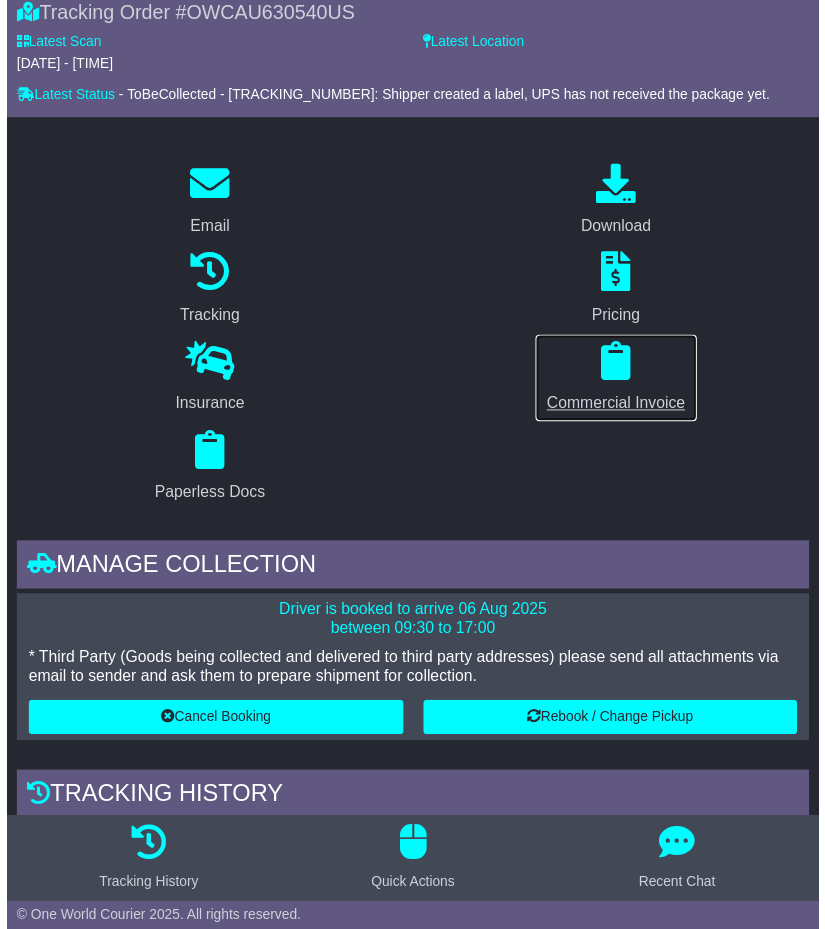 scroll, scrollTop: 0, scrollLeft: 0, axis: both 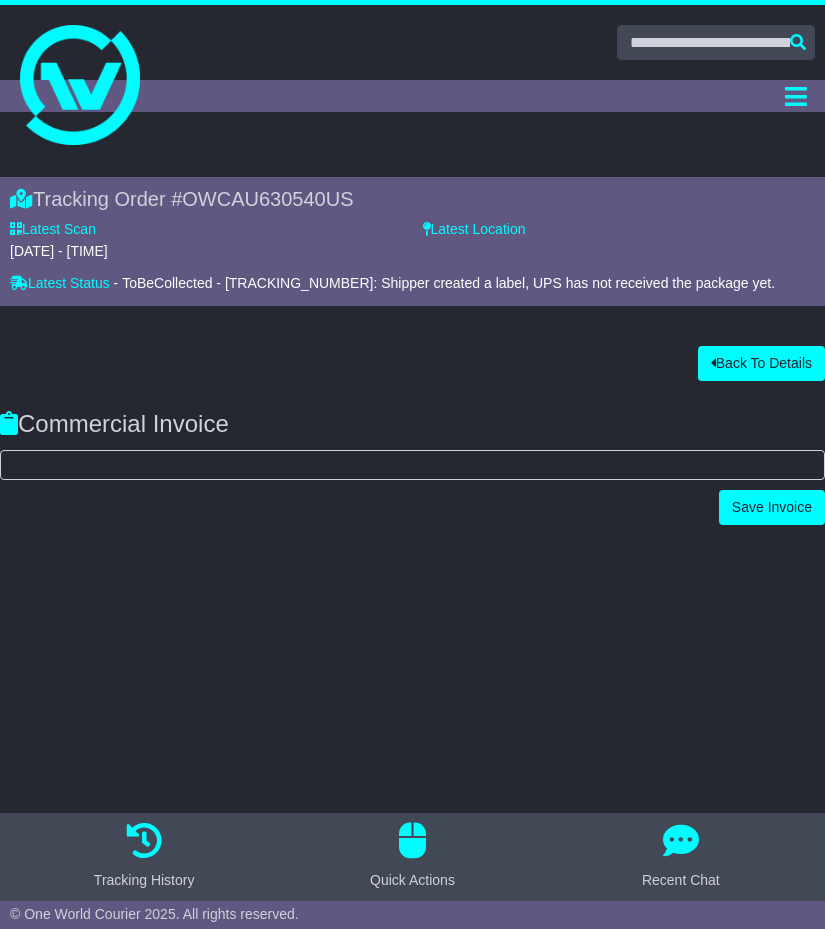 select on "****" 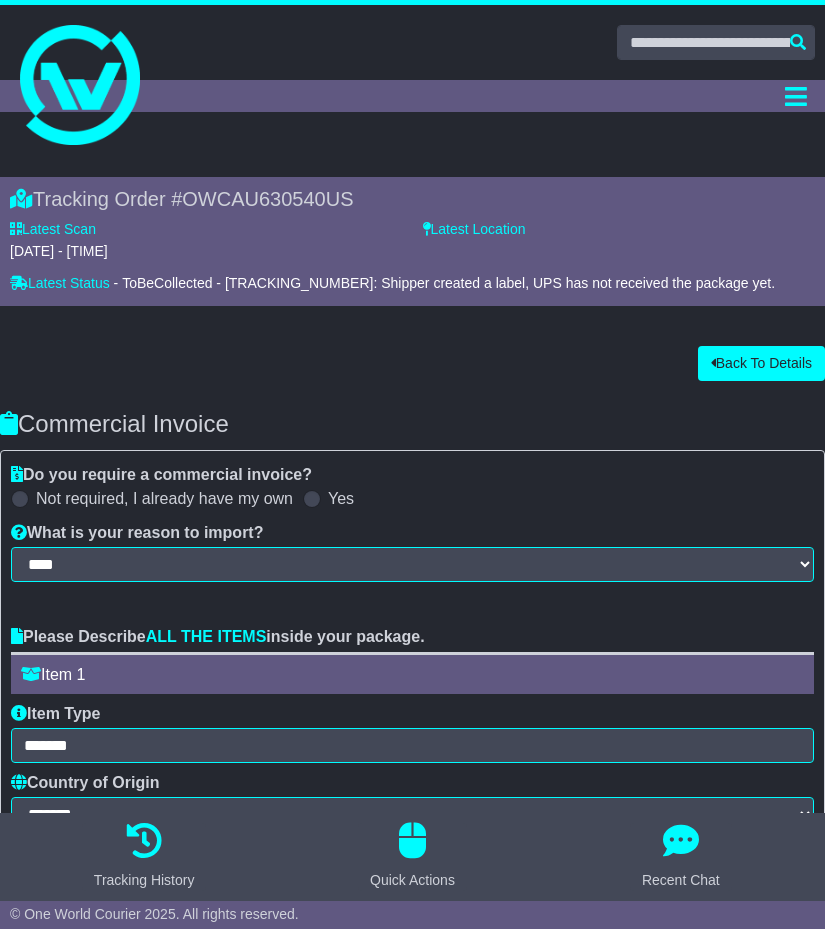 scroll, scrollTop: 322, scrollLeft: 0, axis: vertical 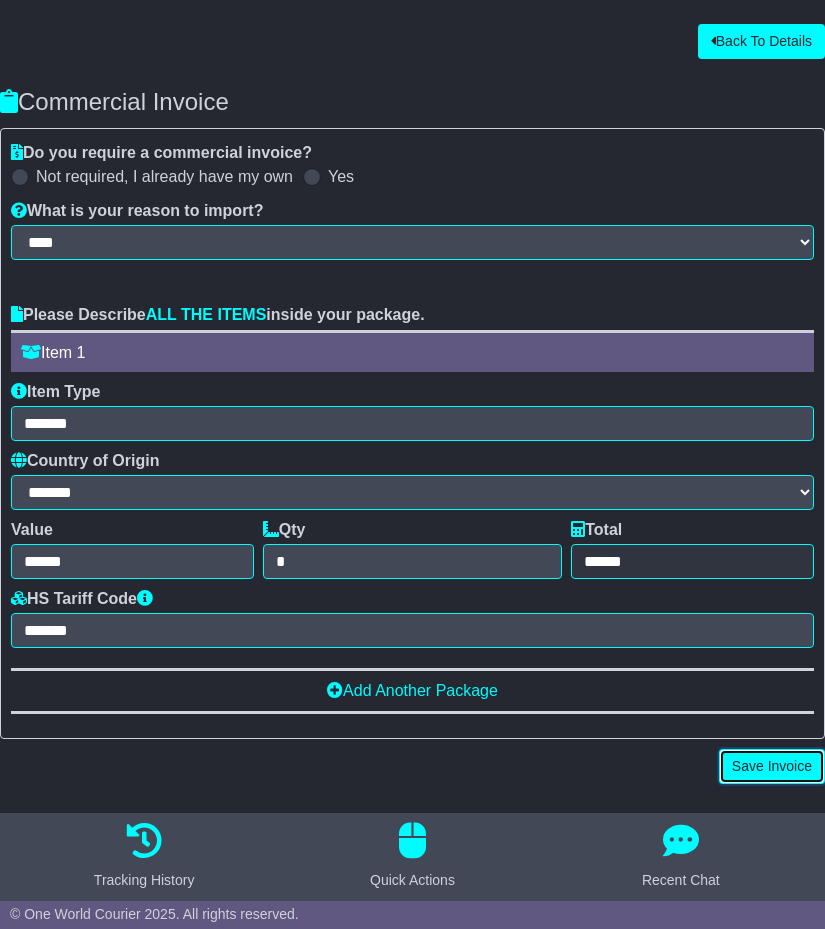 click on "Save Invoice" at bounding box center [772, 766] 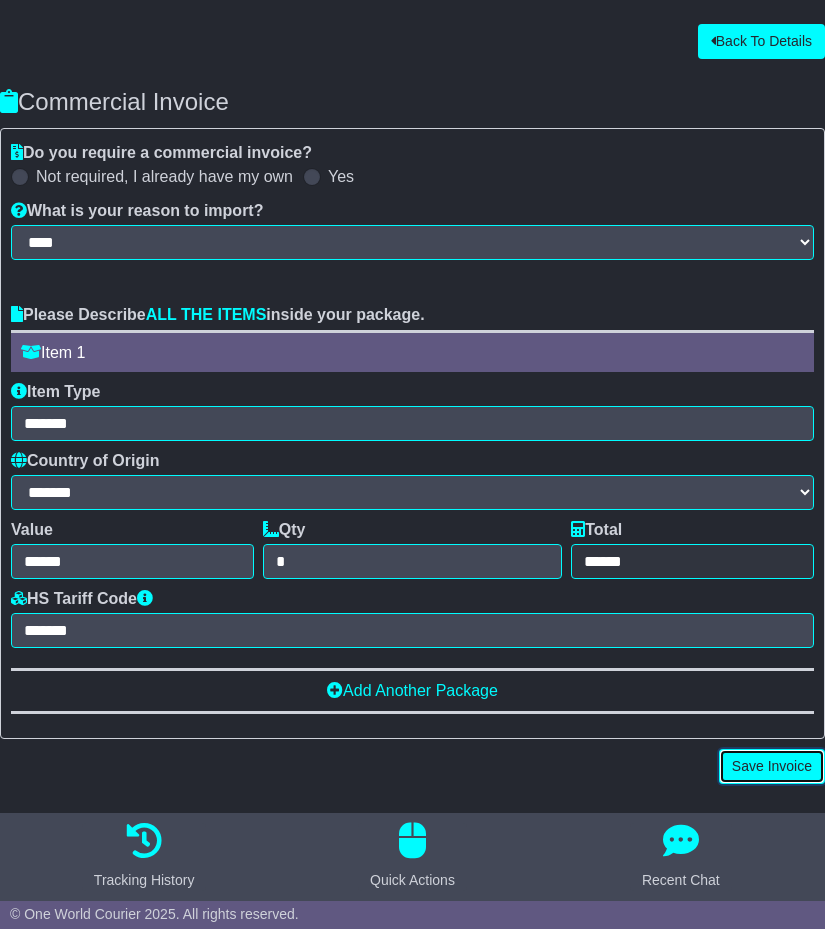 click on "Save Invoice" at bounding box center (772, 766) 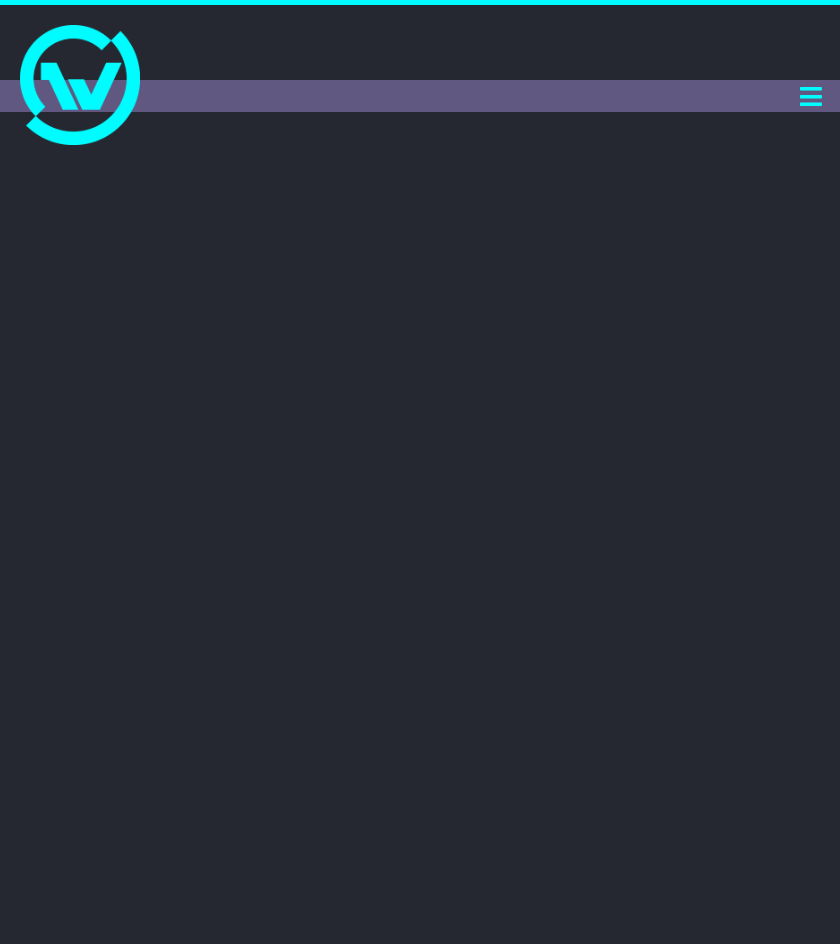 scroll, scrollTop: 0, scrollLeft: 0, axis: both 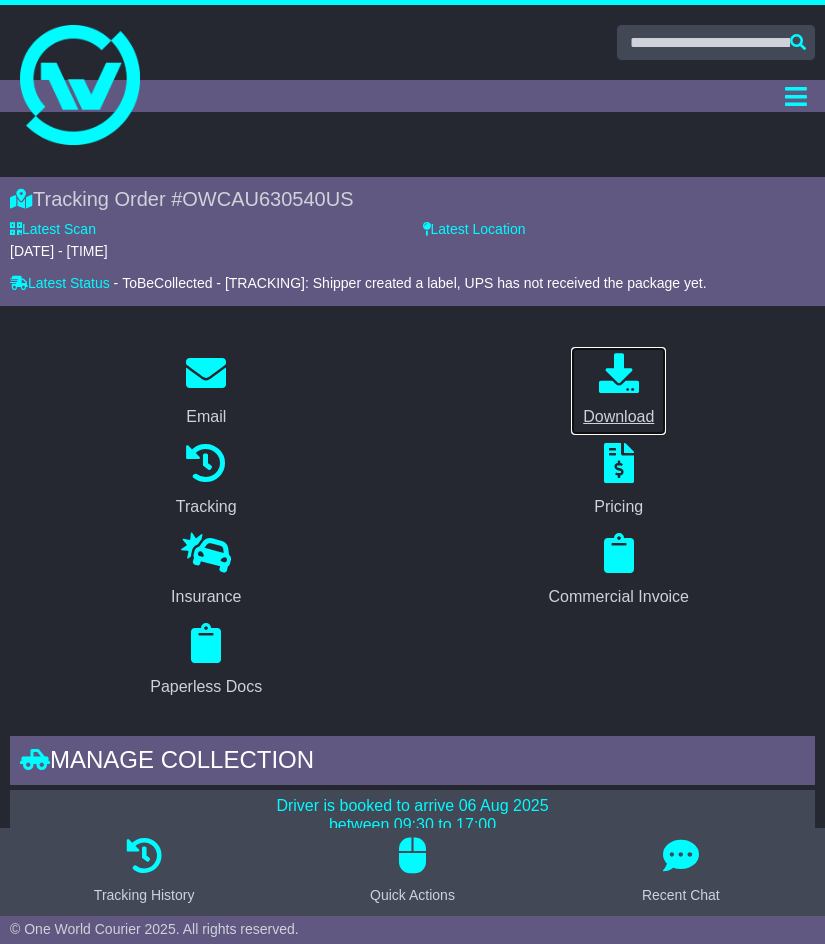 click at bounding box center [619, 373] 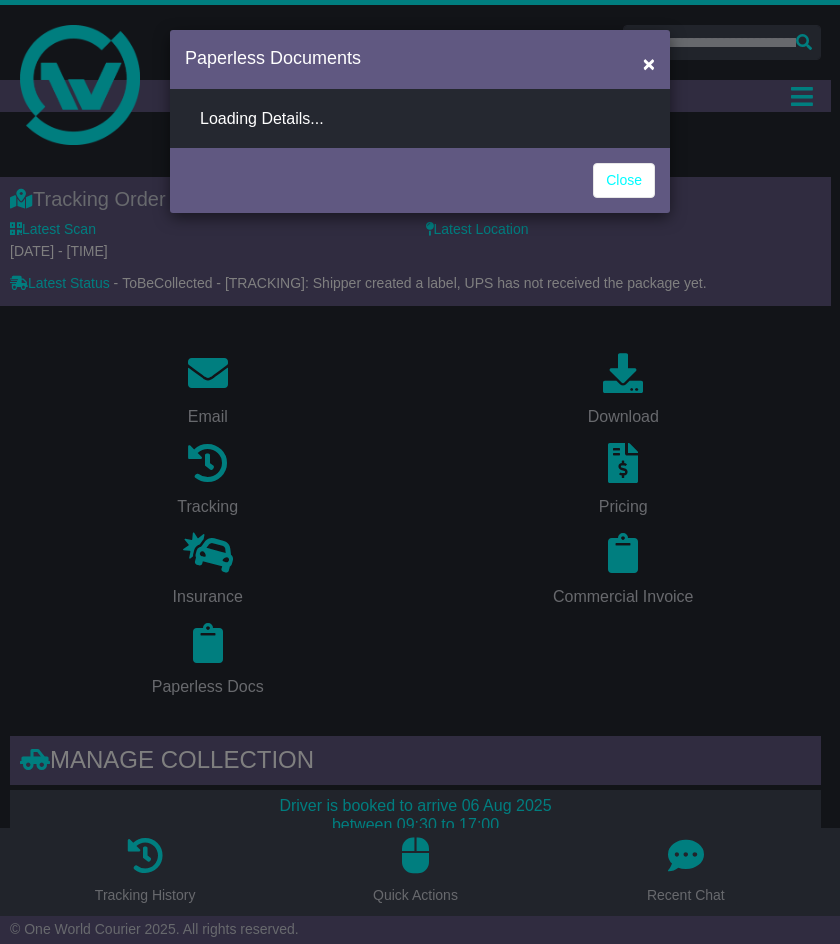 select on "**********" 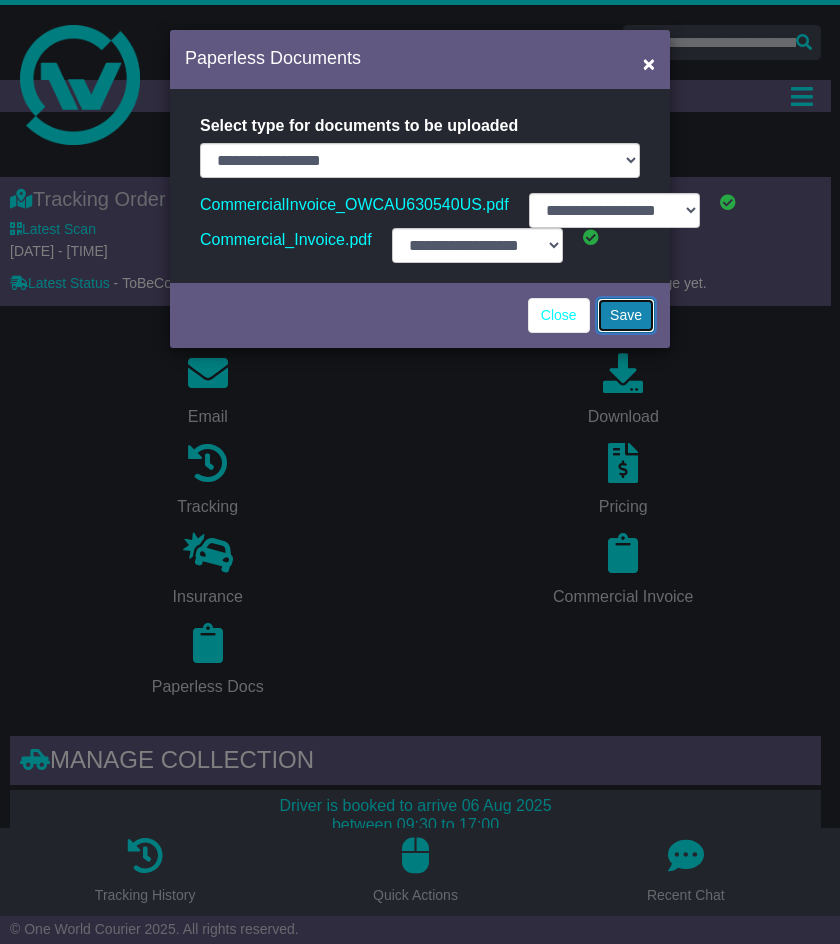 click on "Save" at bounding box center (626, 315) 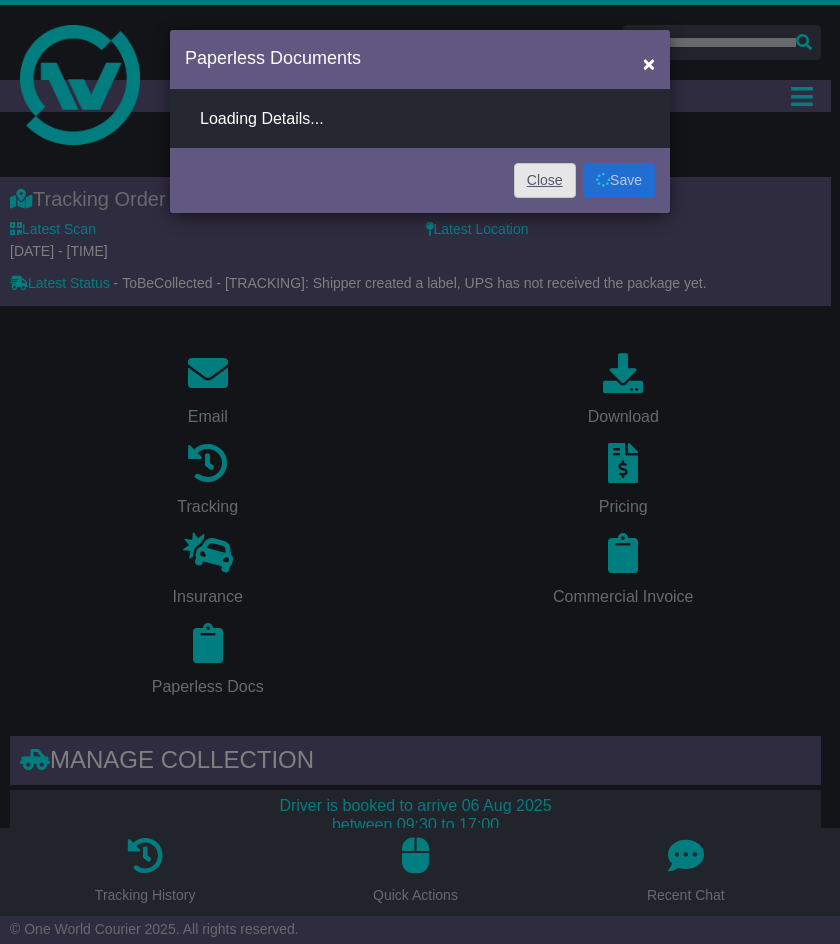 select on "**********" 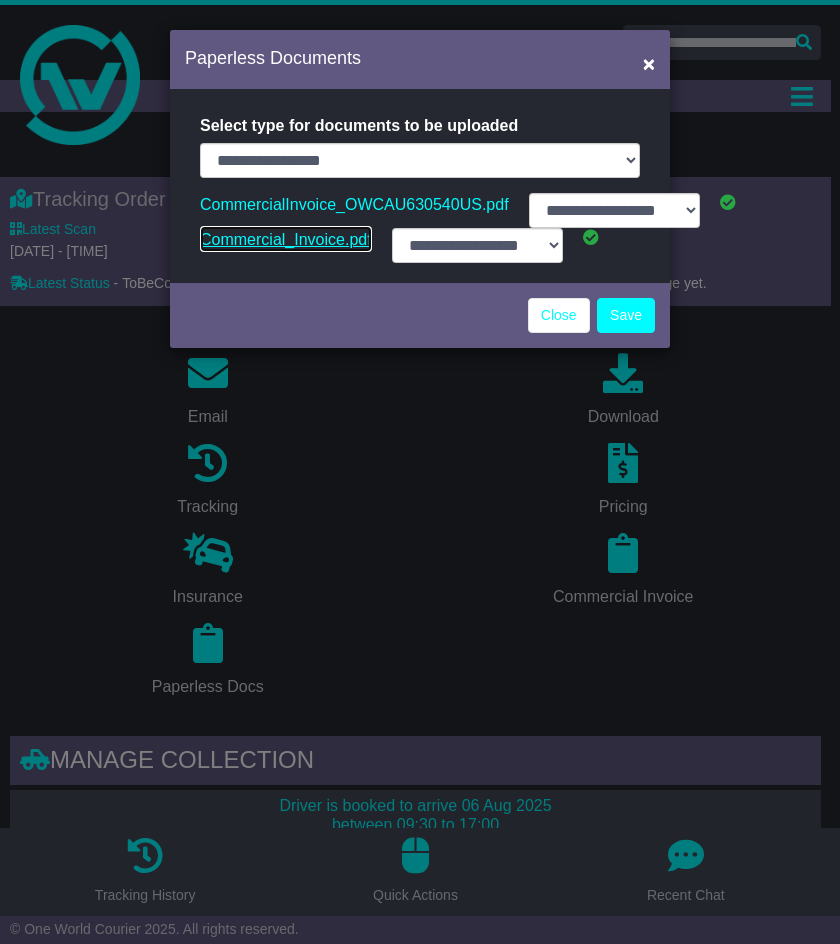 click on "Commercial_Invoice.pdf" at bounding box center [286, 239] 